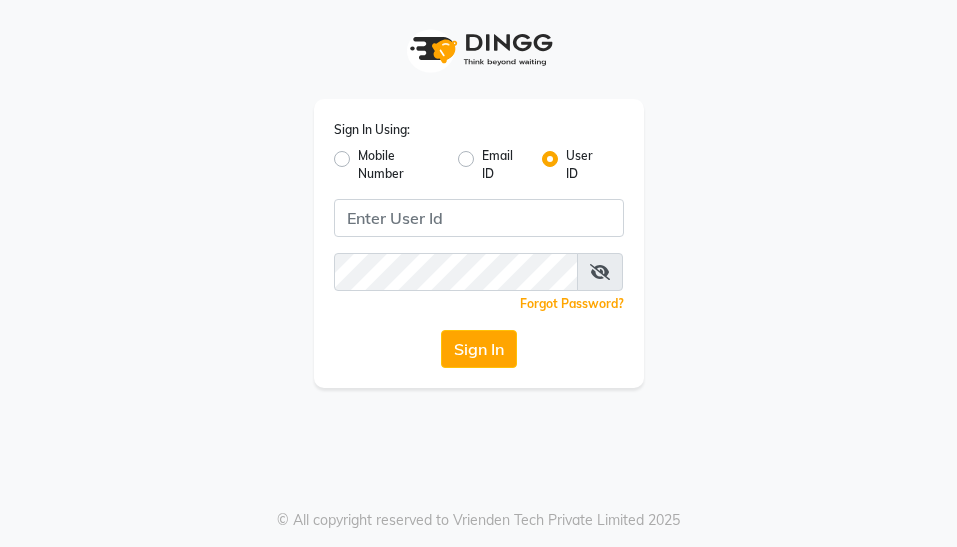 scroll, scrollTop: 0, scrollLeft: 0, axis: both 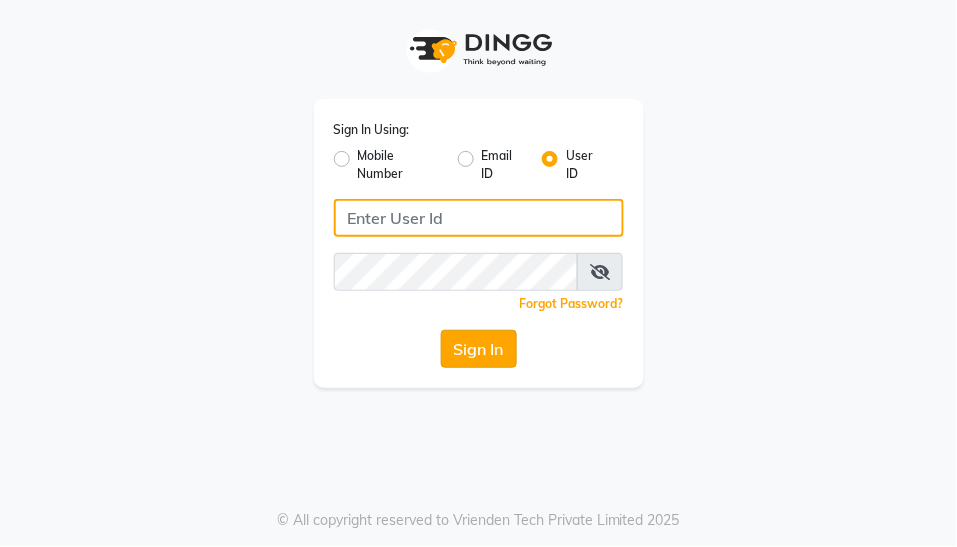 type on "[EMAIL]" 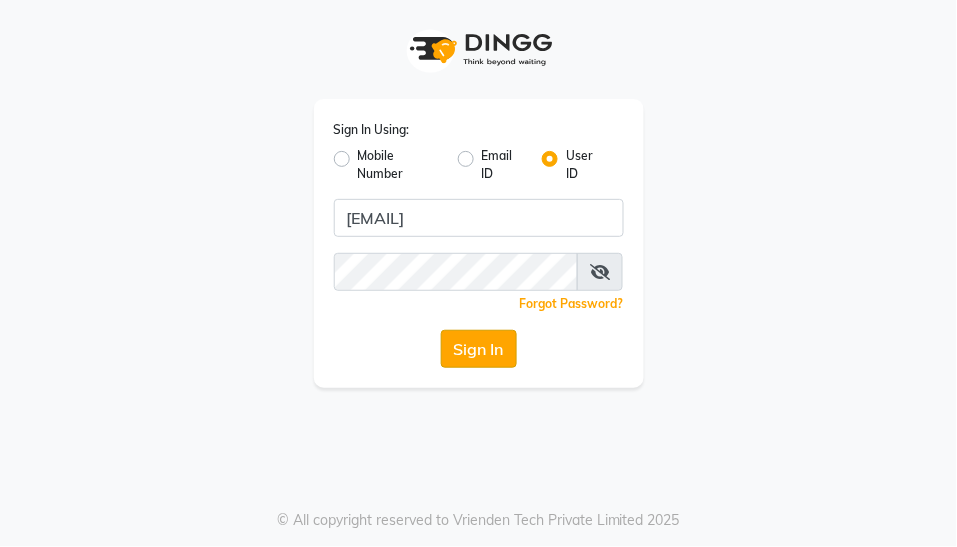 click on "Sign In" 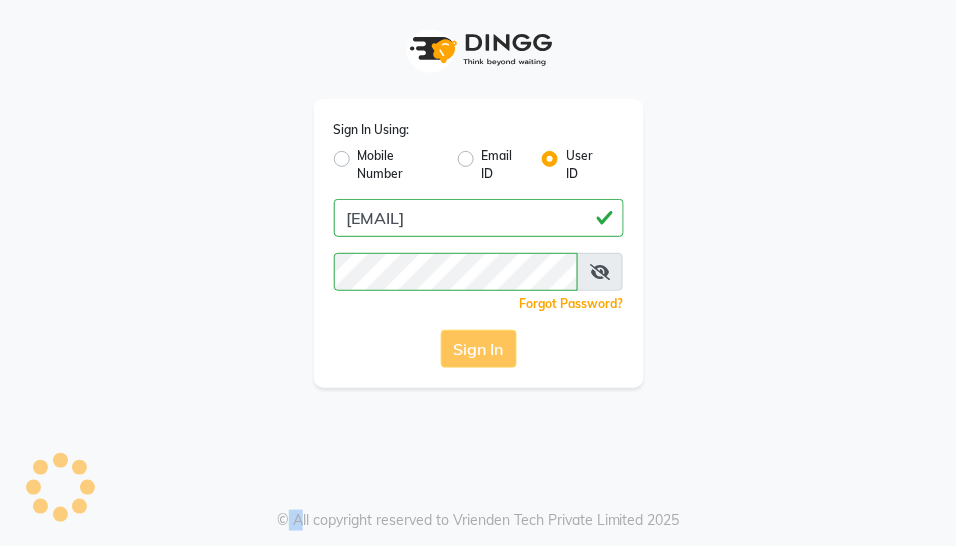 click on "Sign In" 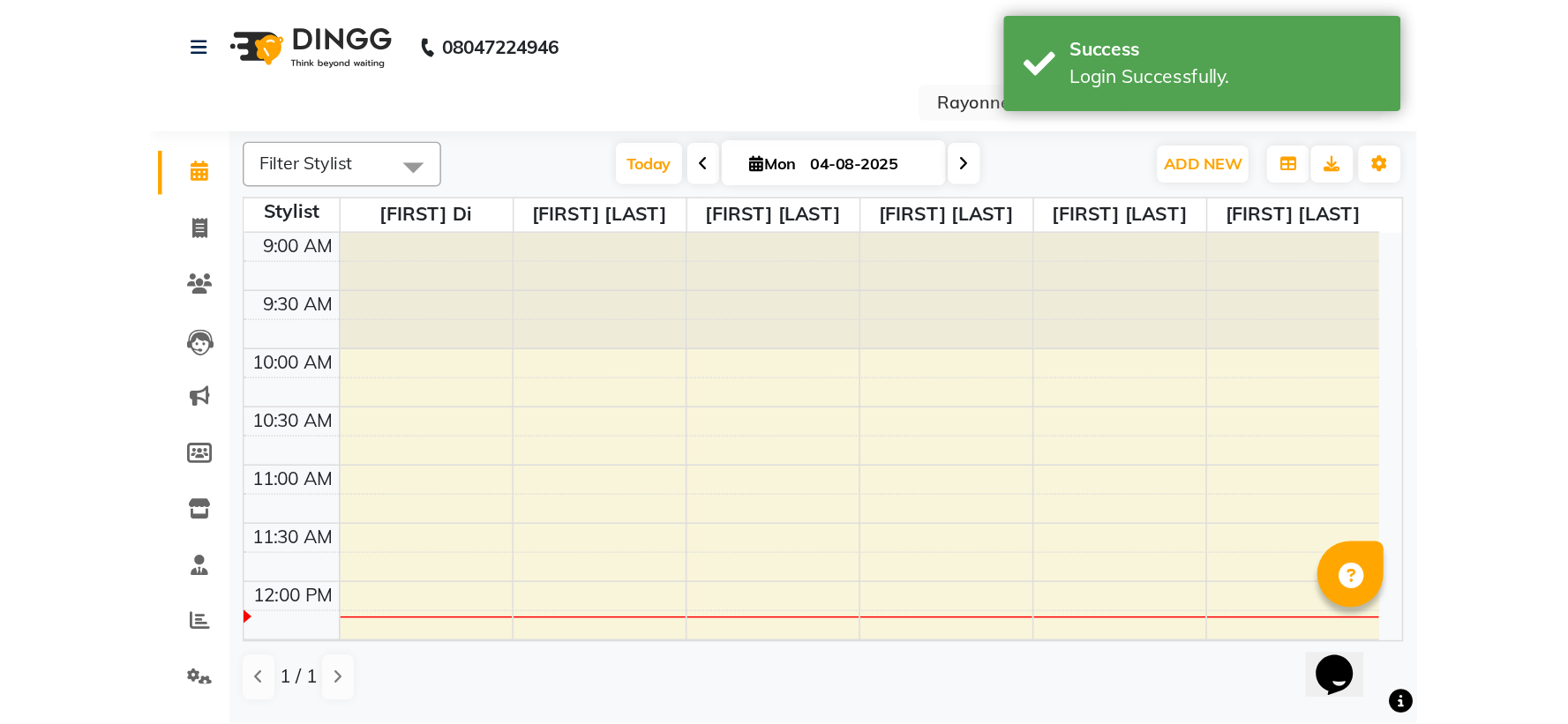 scroll, scrollTop: 0, scrollLeft: 0, axis: both 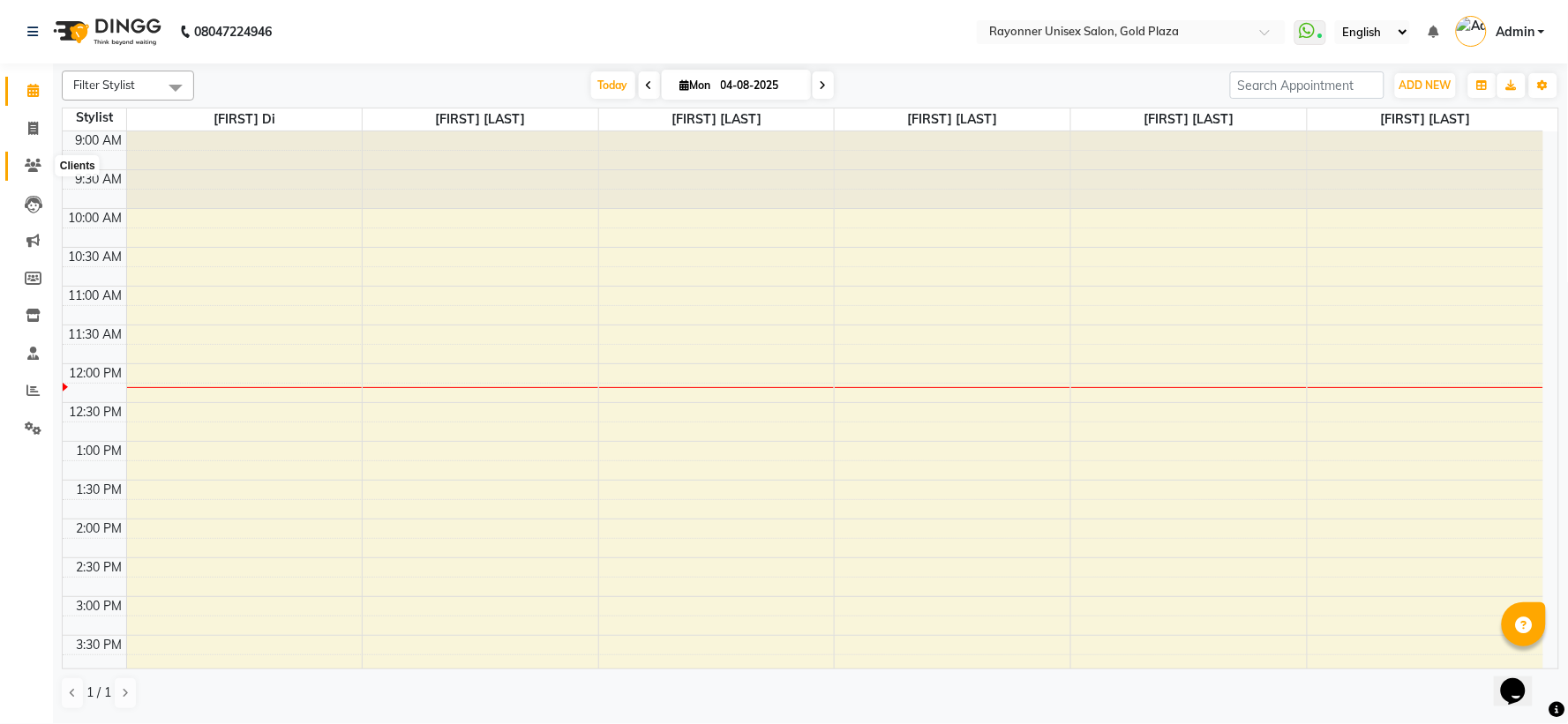 click 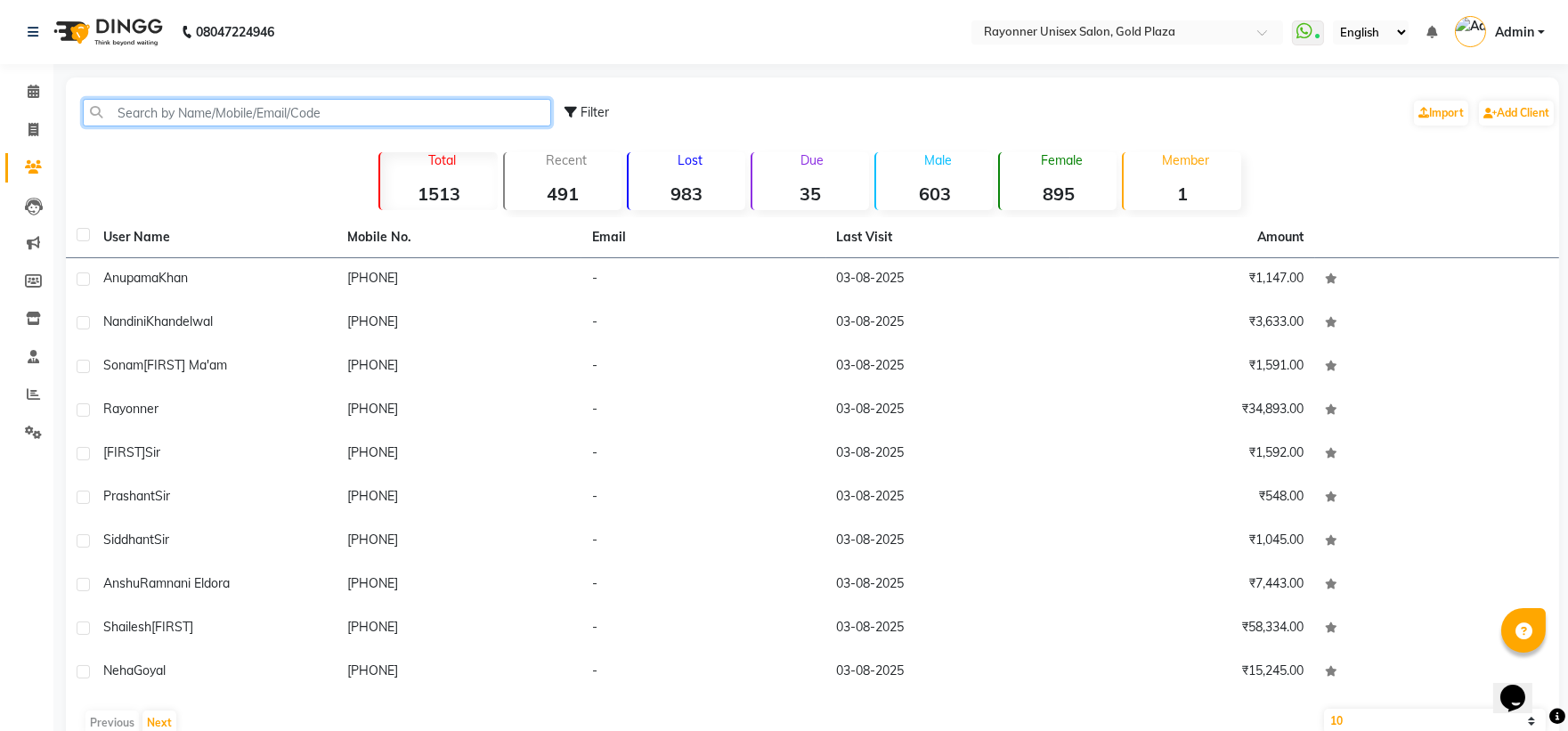 click 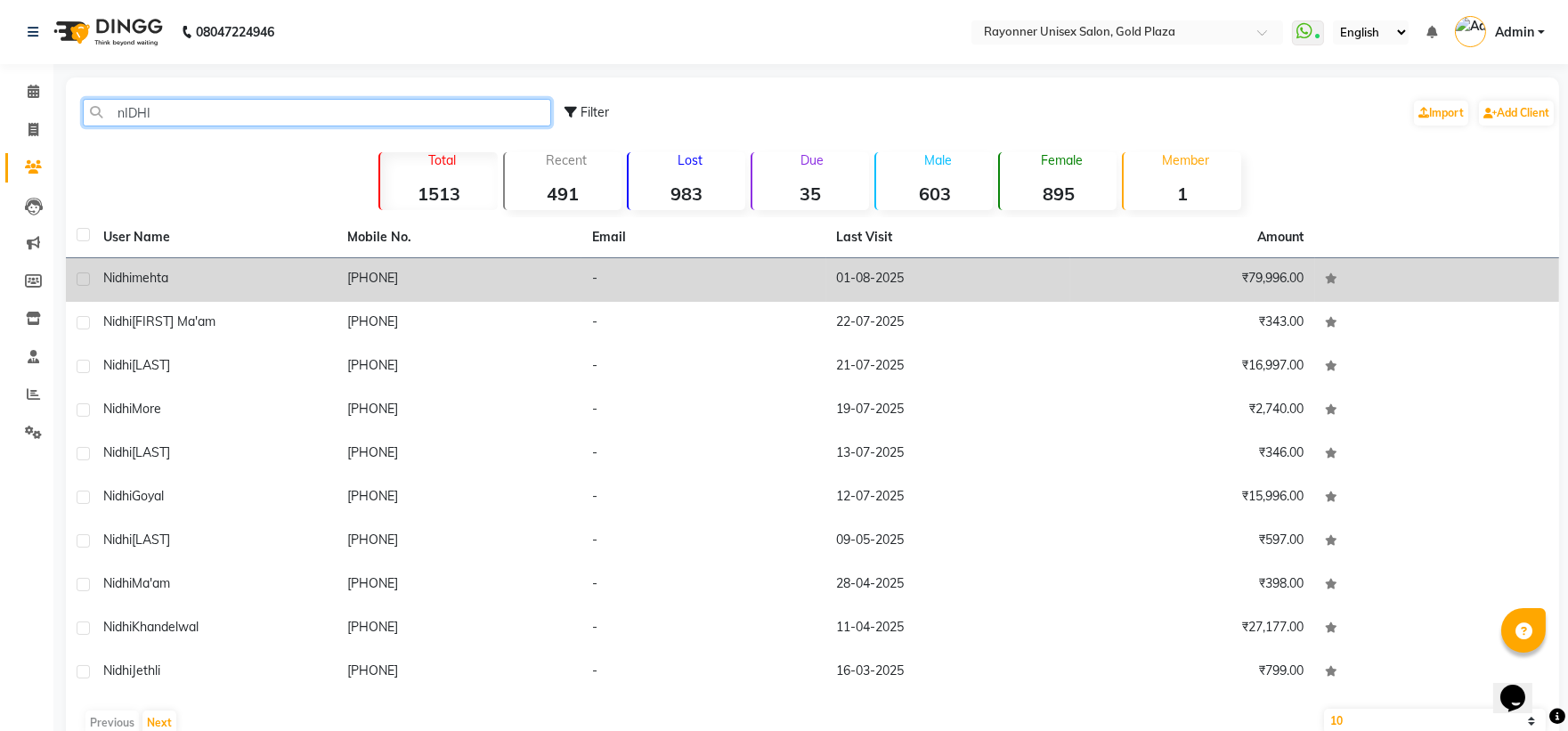 type on "nIDHI" 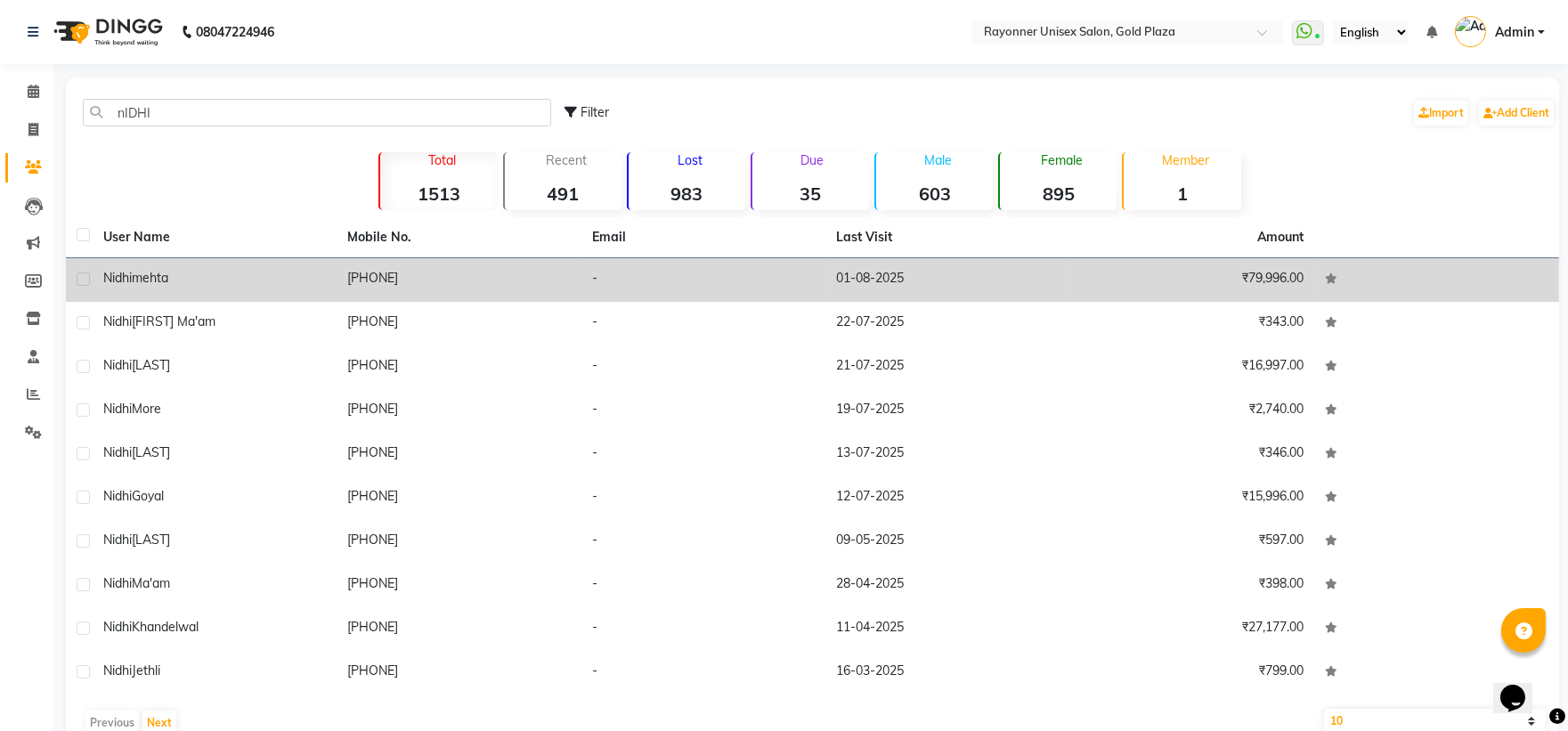click on "[PHONE]" 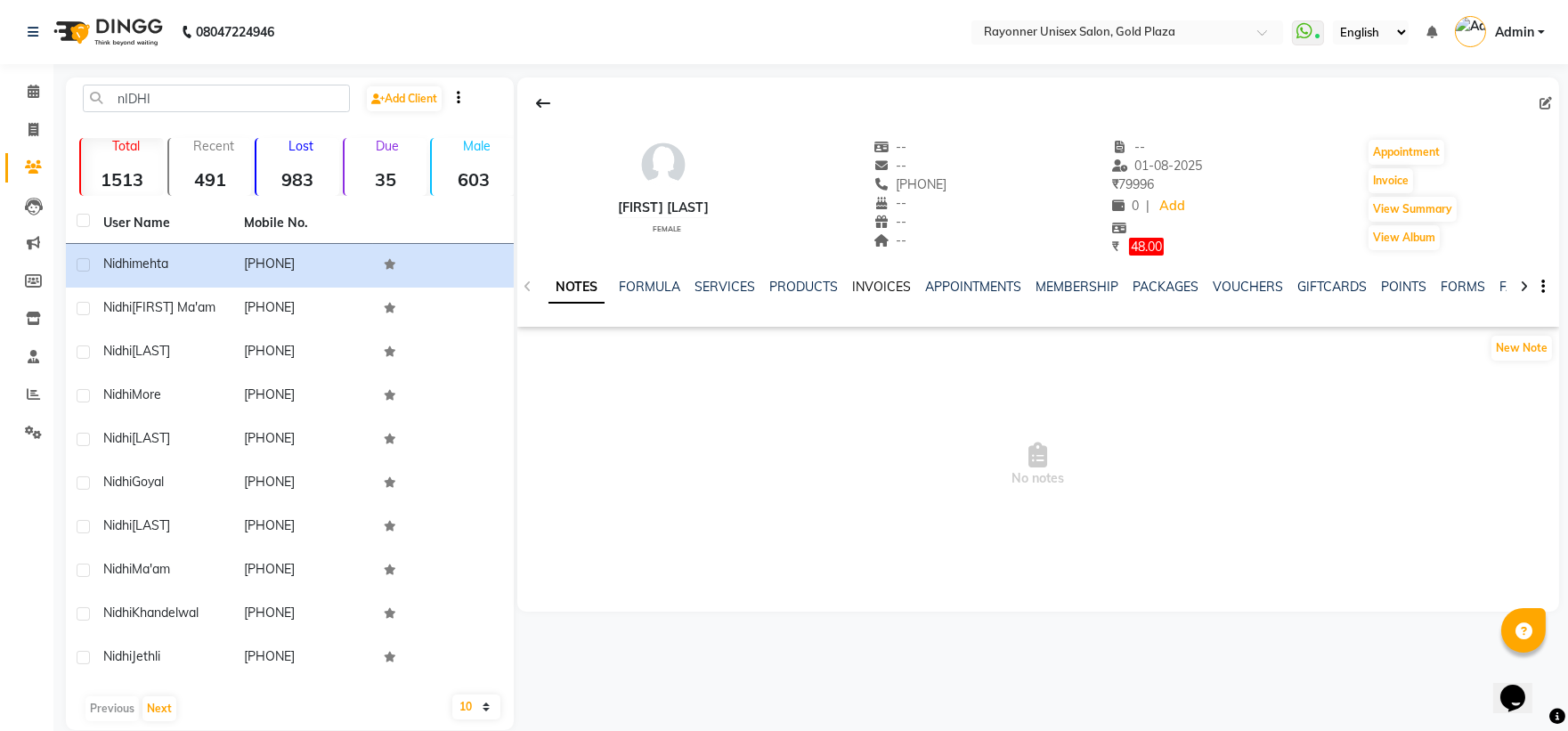 click on "INVOICES" 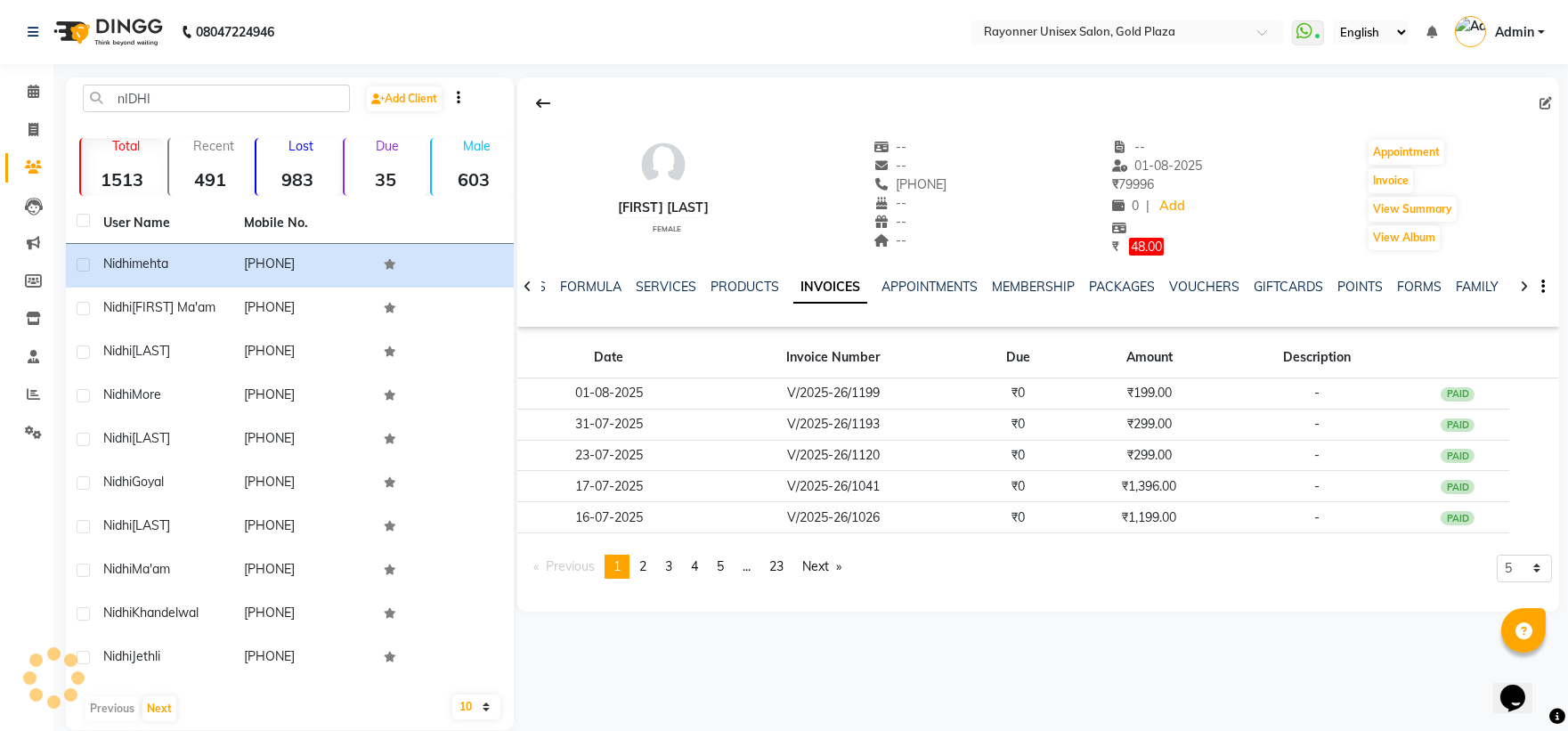 click on "NOTES FORMULA SERVICES PRODUCTS INVOICES APPOINTMENTS MEMBERSHIP PACKAGES VOUCHERS GIFTCARDS POINTS FORMS FAMILY CARDS WALLET" 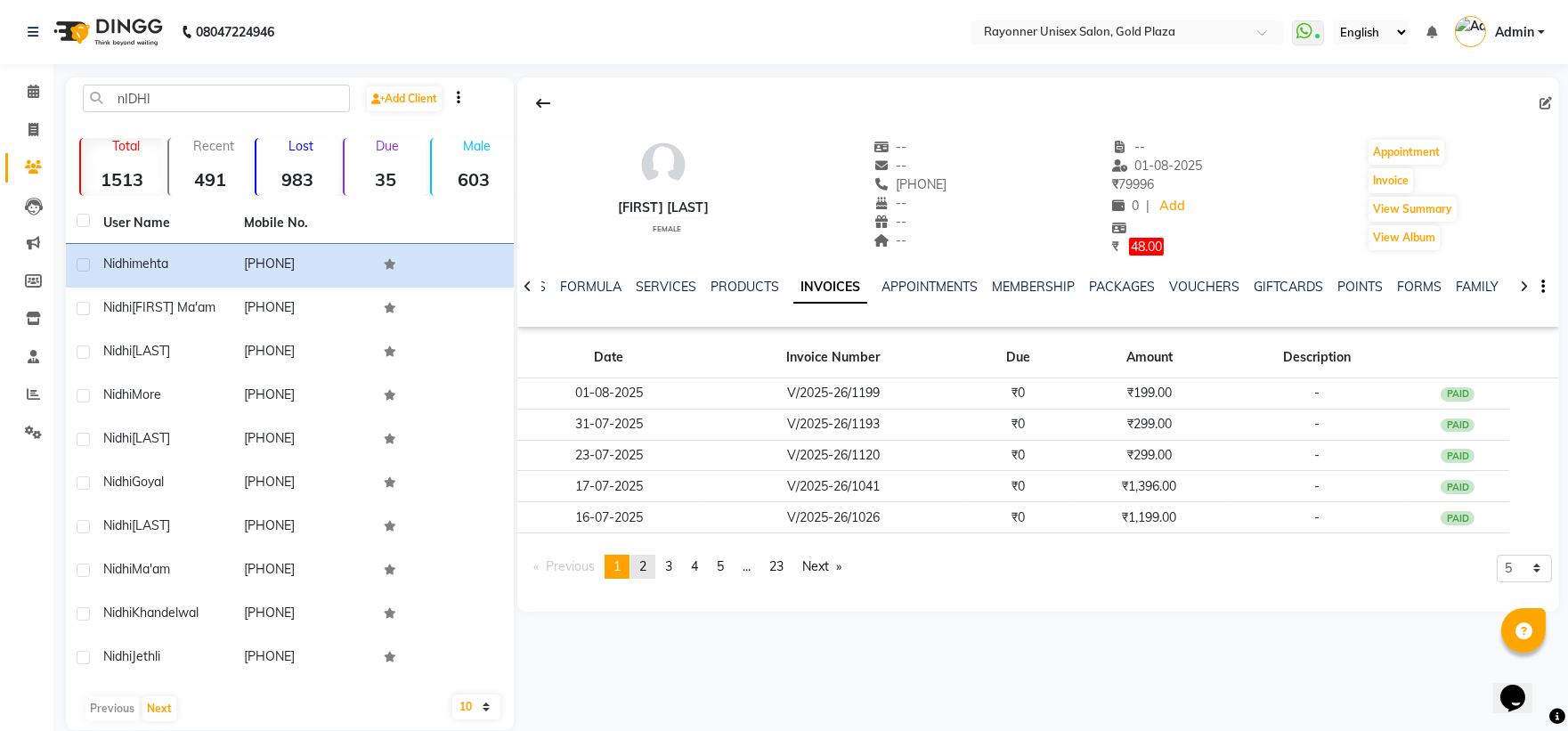 click on "page  2" 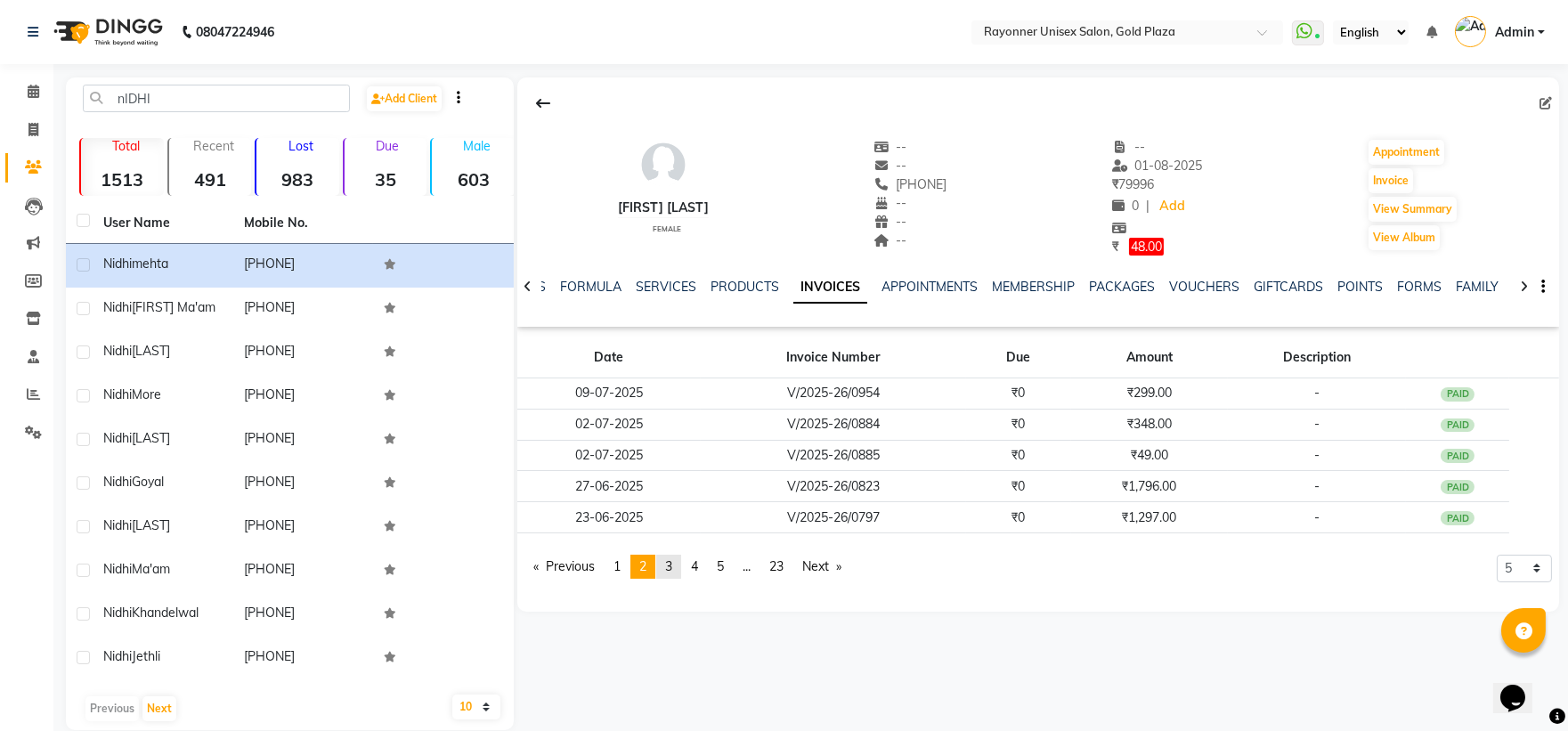 click on "3" 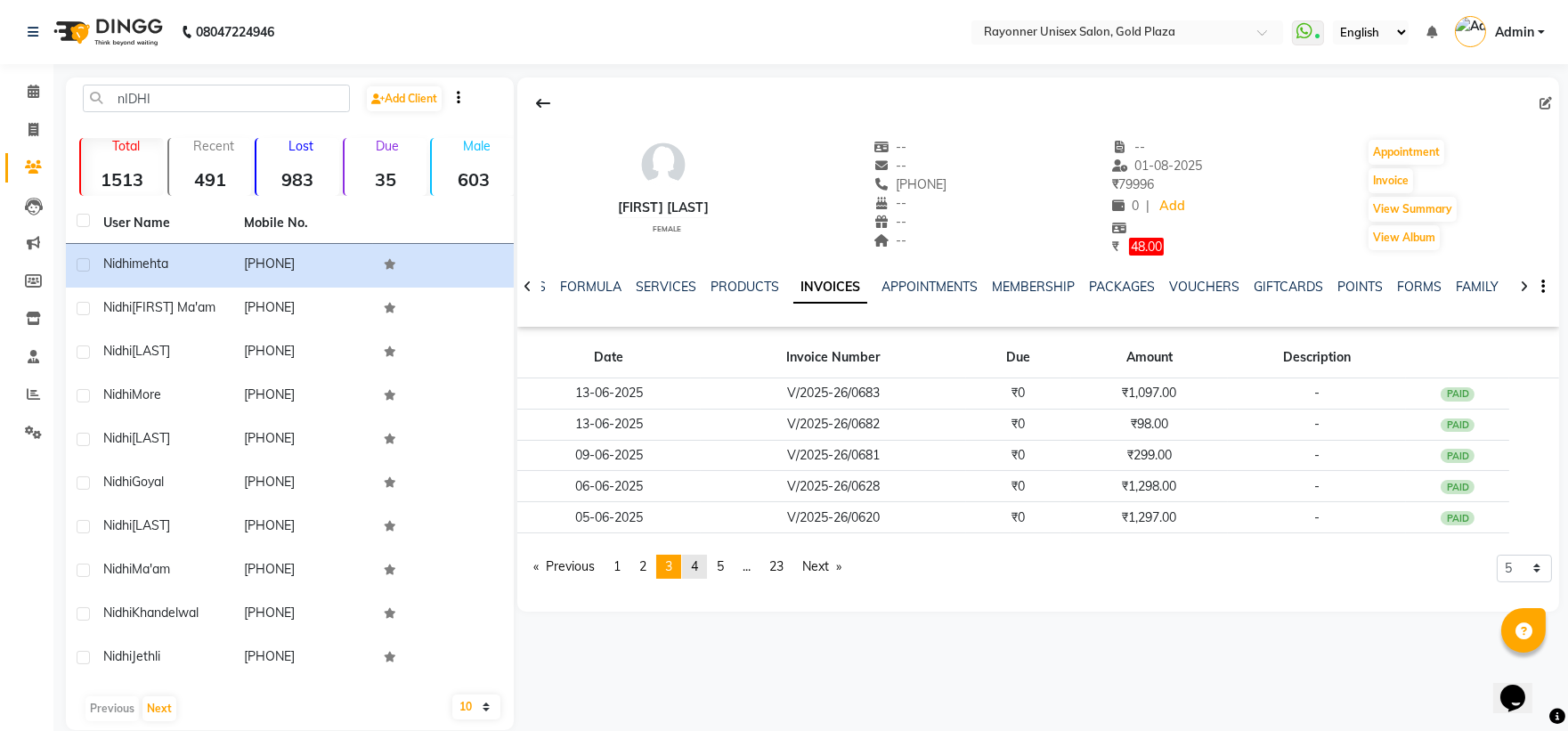 click on "4" 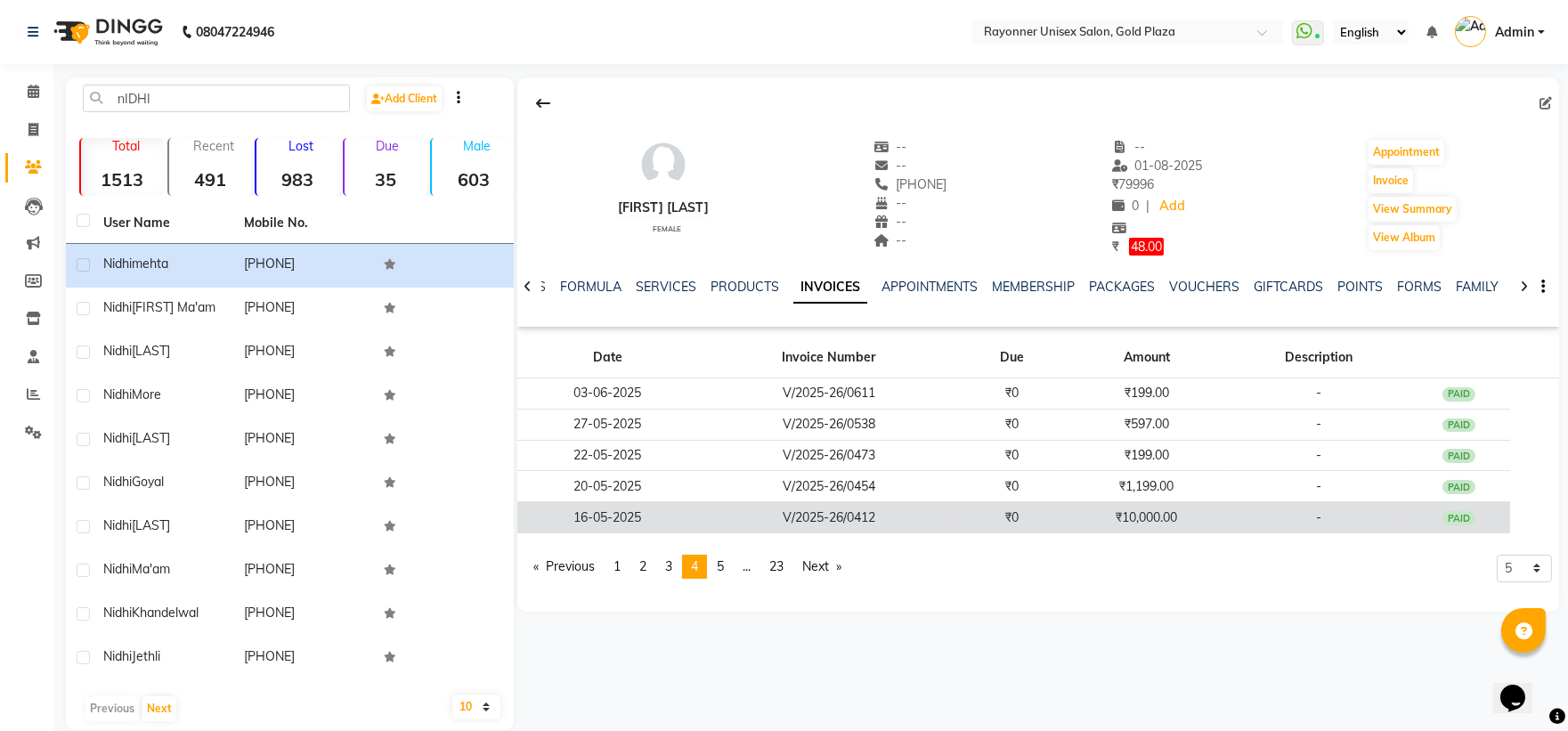 click on "16-05-2025" 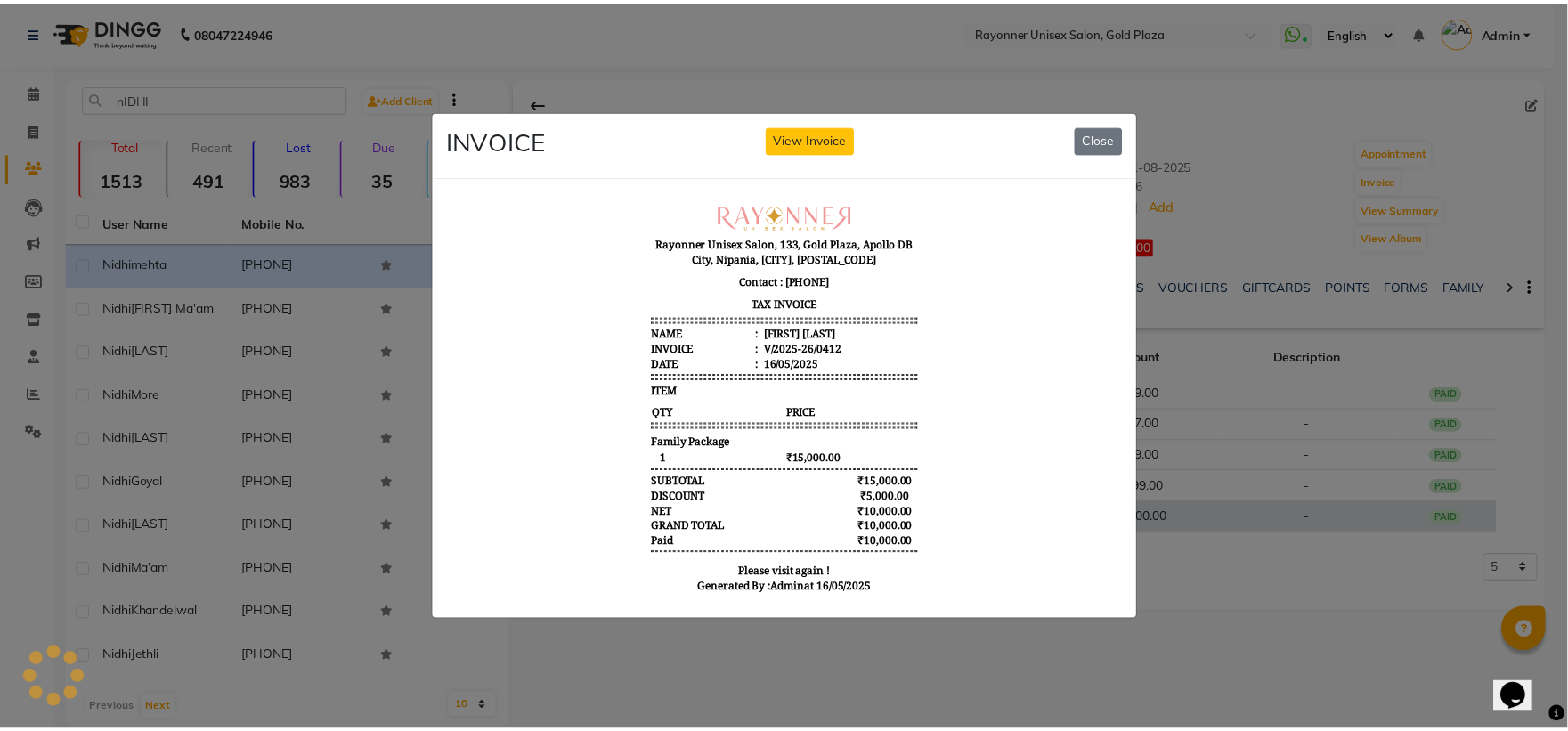 scroll, scrollTop: 0, scrollLeft: 0, axis: both 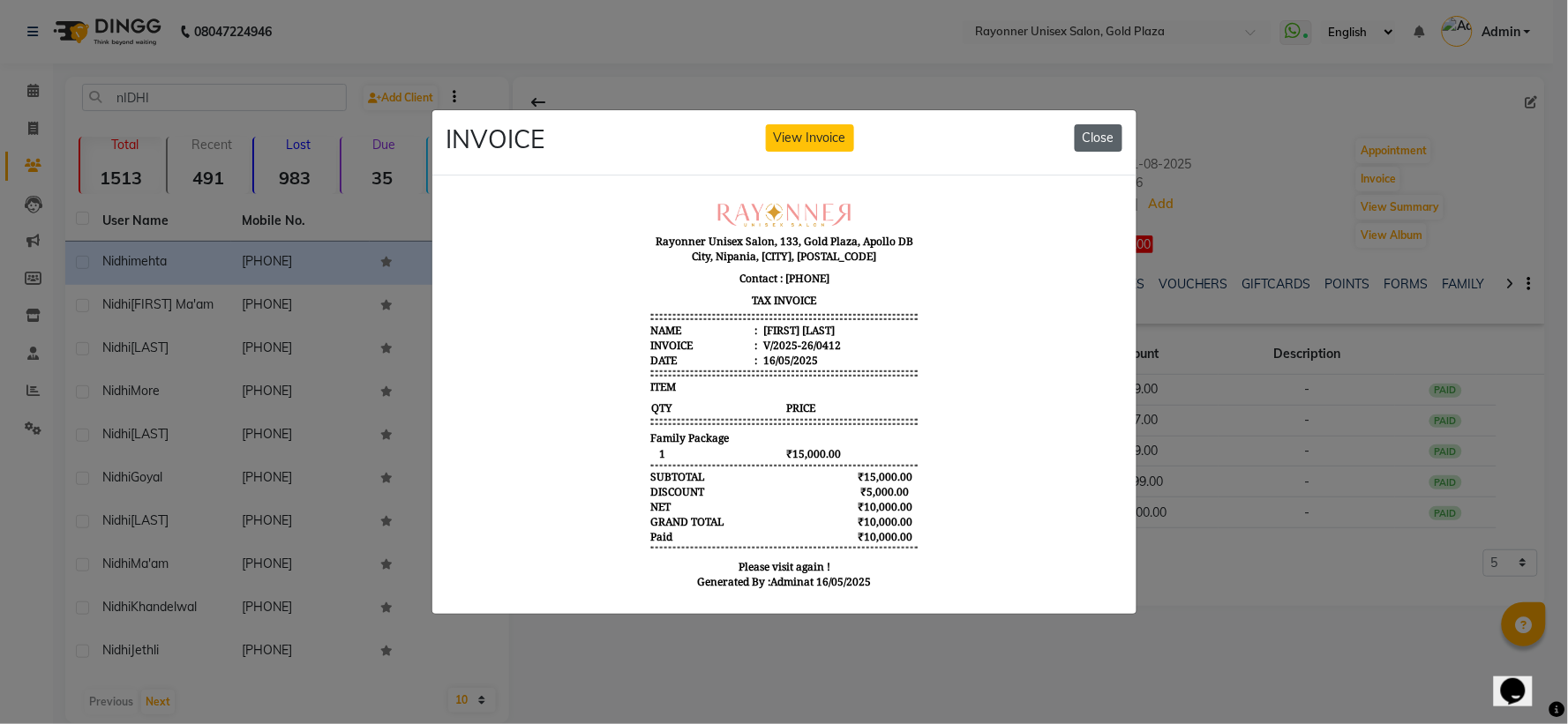 click on "Close" 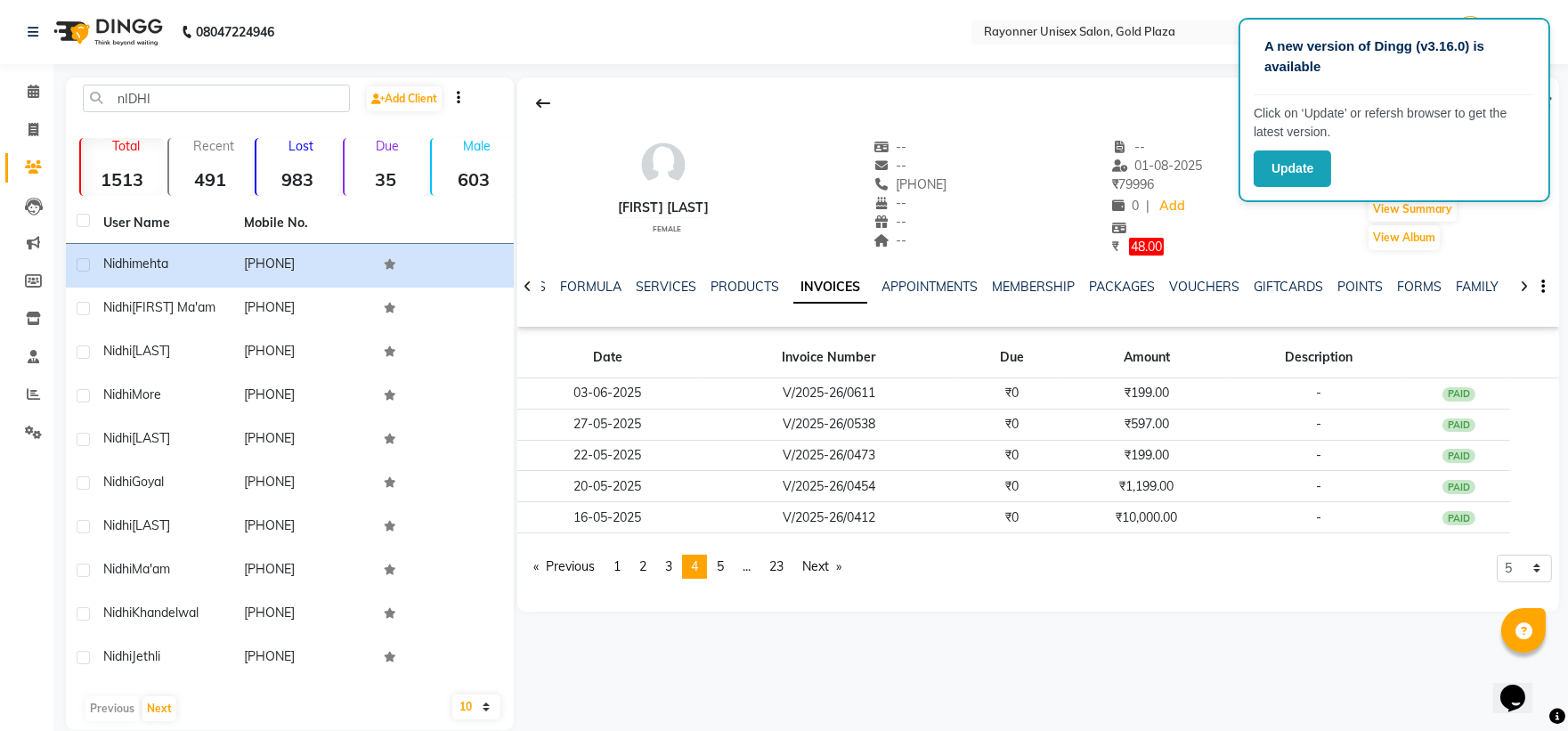 click on "User Name Mobile No. [FIRST] [LAST]   [PHONE]  [FIRST]  [LAST]   Ma'am   [PHONE]  [FIRST]  [LAST]   [PHONE]  [FIRST]  [LAST]   [PHONE]  [FIRST]  [LAST]   [PHONE]  [FIRST]  [LAST]   [PHONE]  [FIRST]  [LAST]   [PHONE]  [FIRST]  [LAST]   [PHONE]  [FIRST]  [LAST]   Ma'am   [PHONE]  [FIRST]  [LAST]   [PHONE]   Previous   Next   10   50   100" 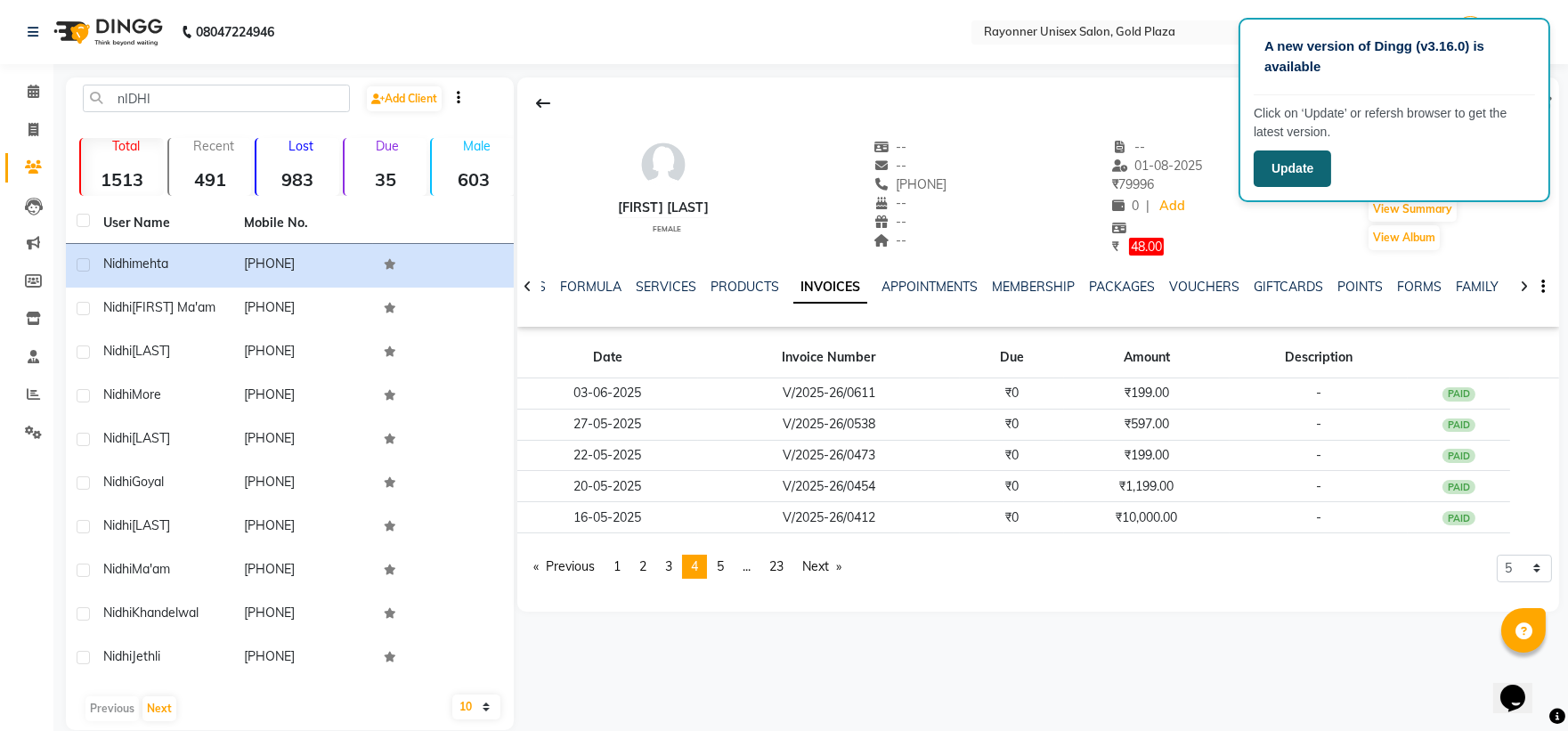 click on "Update" 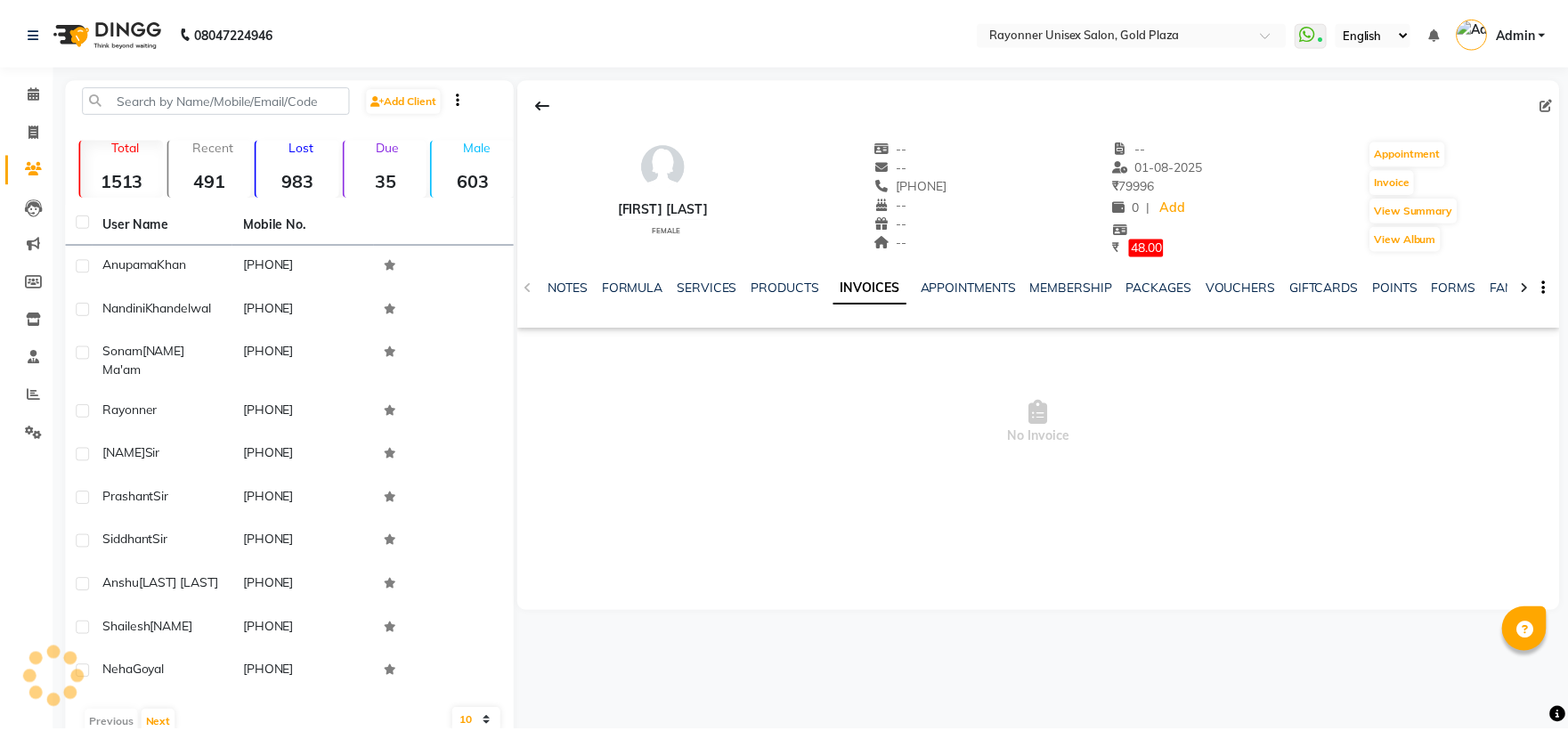 scroll, scrollTop: 0, scrollLeft: 0, axis: both 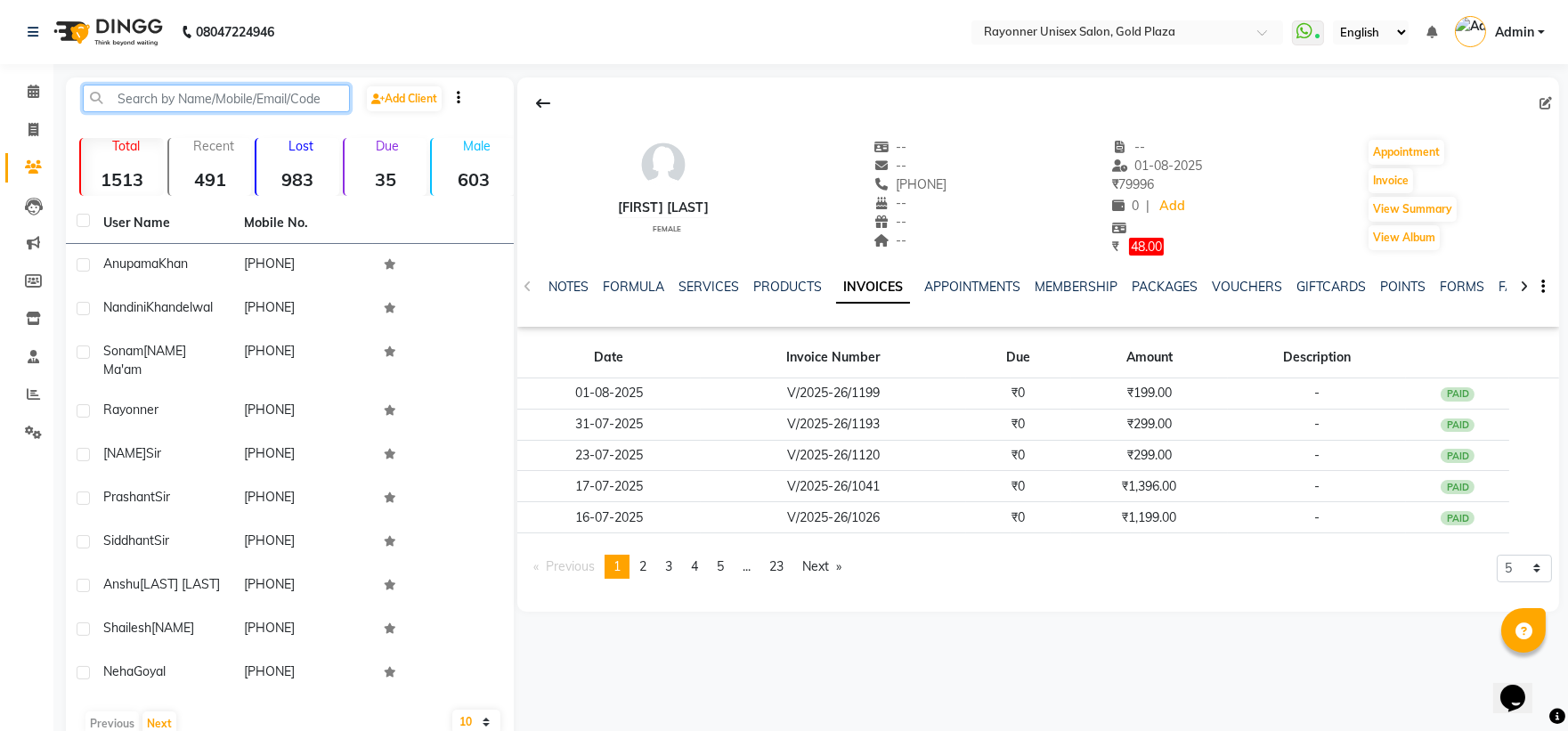 click 